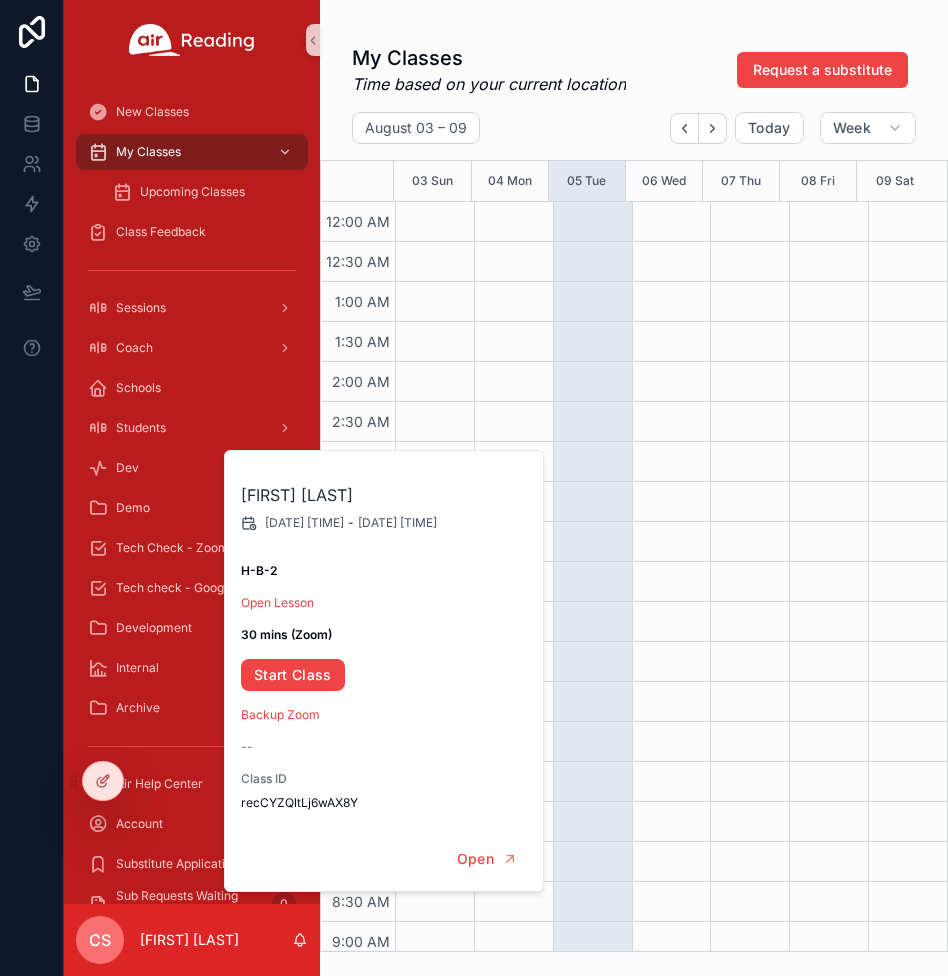 scroll, scrollTop: 0, scrollLeft: 0, axis: both 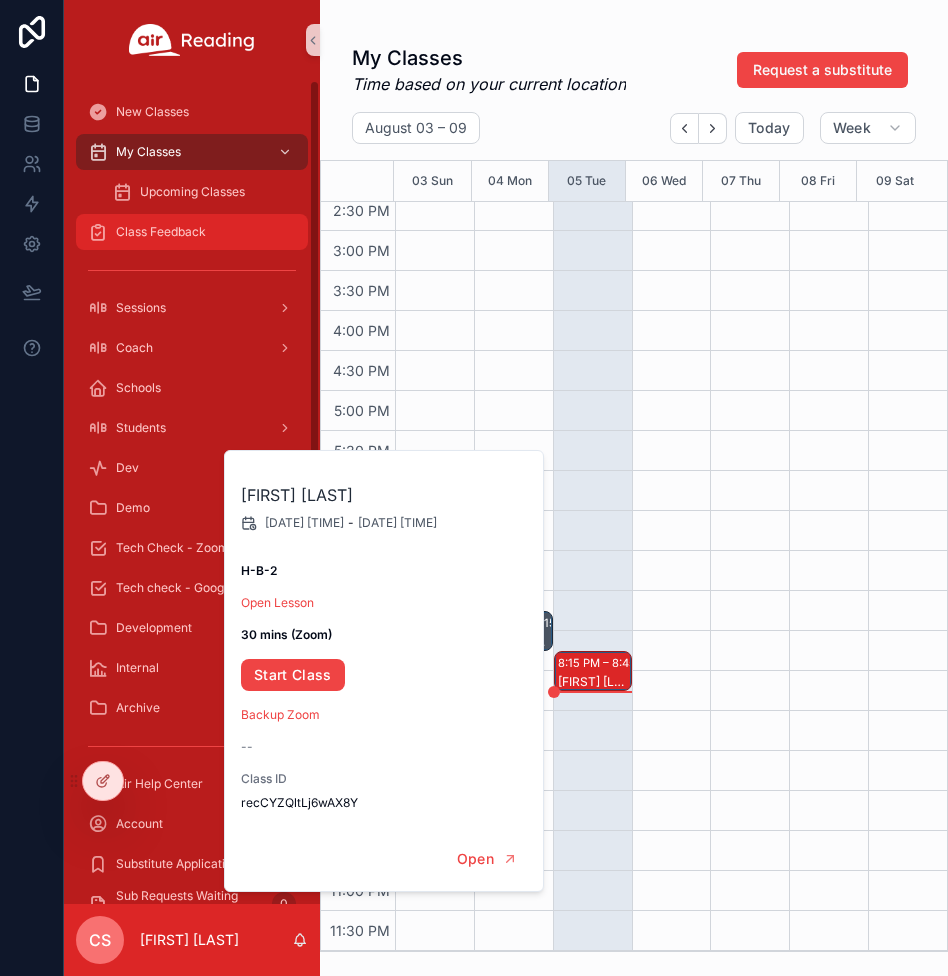 click on "Class Feedback" at bounding box center (161, 232) 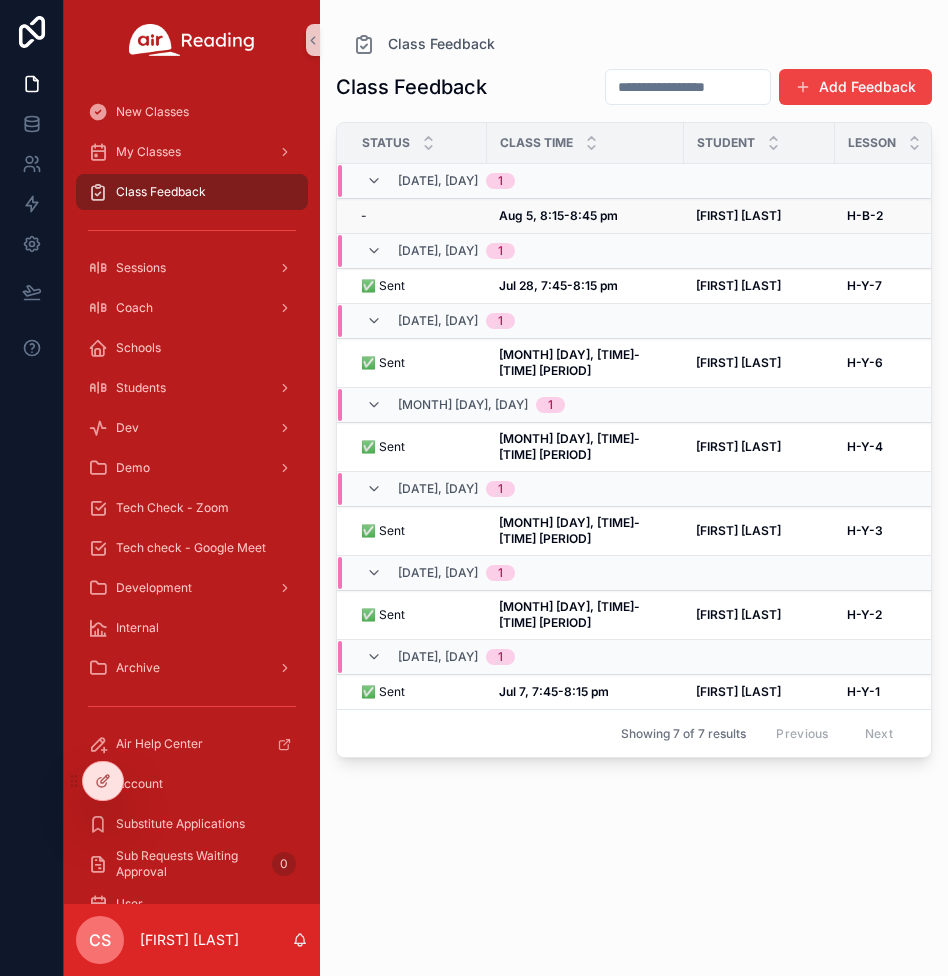 click on "-   -" at bounding box center [418, 216] 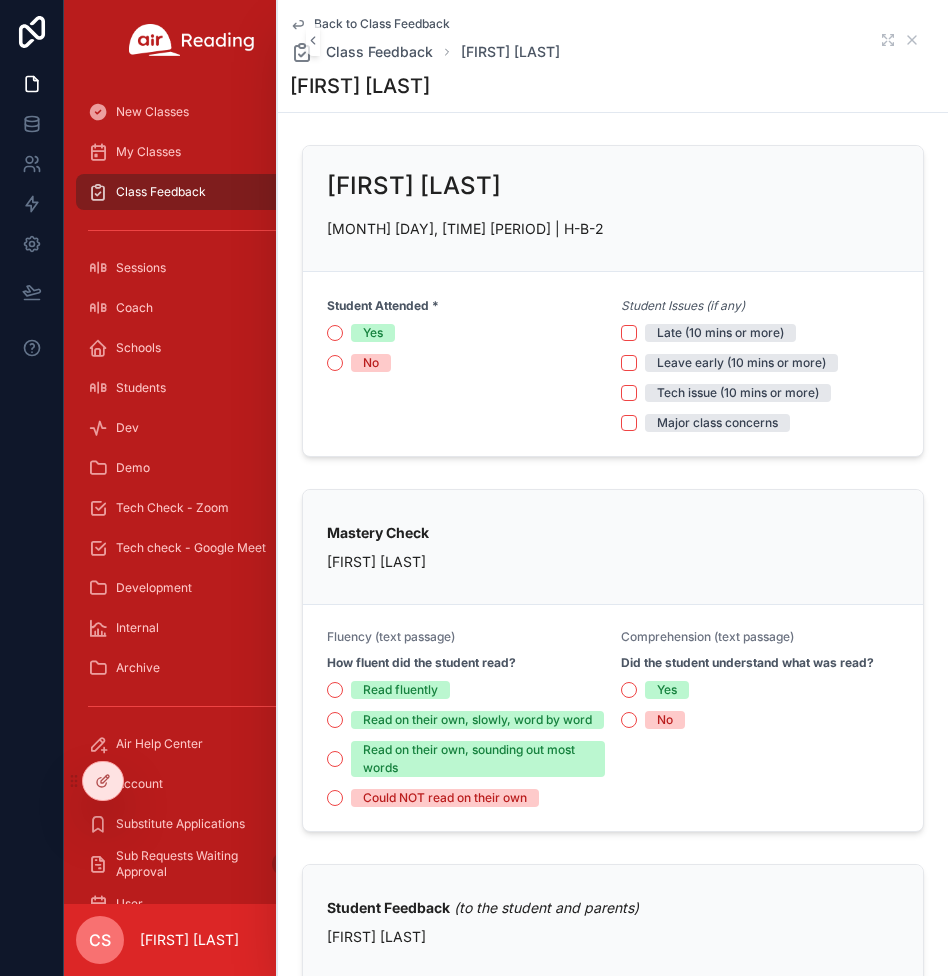 click on "Yes" at bounding box center [466, 333] 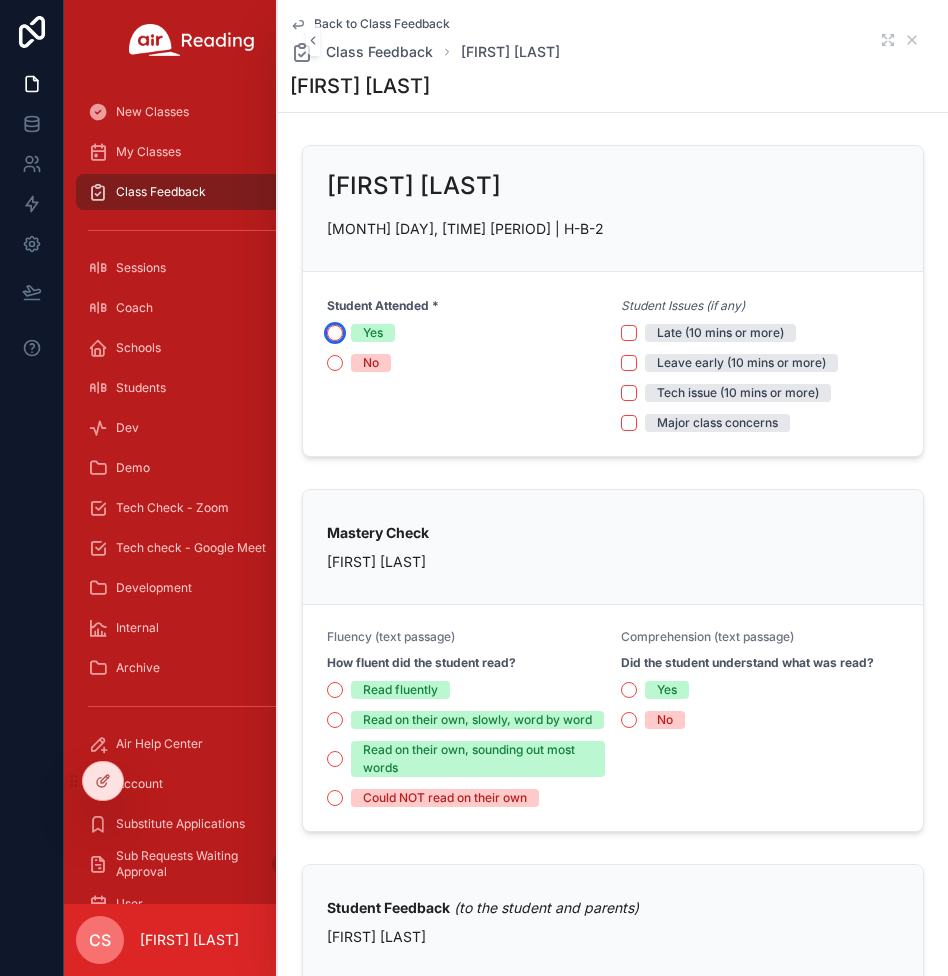 click on "Yes" at bounding box center (335, 333) 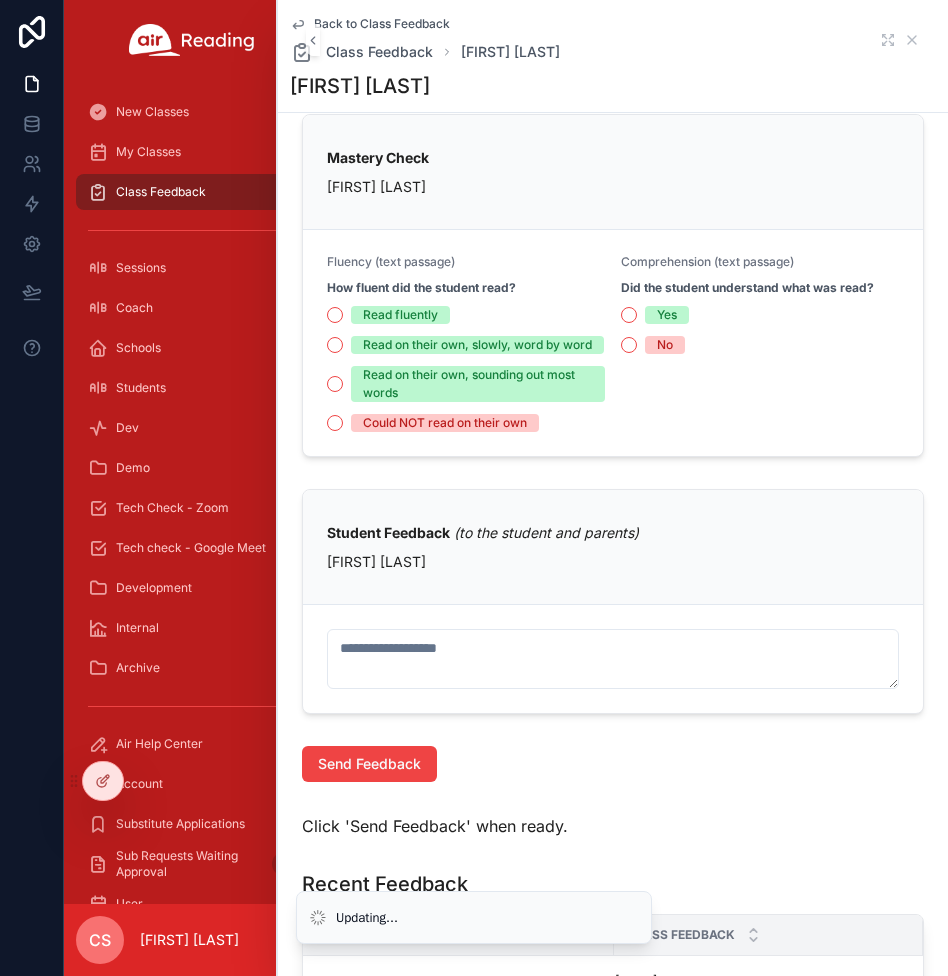 scroll, scrollTop: 433, scrollLeft: 0, axis: vertical 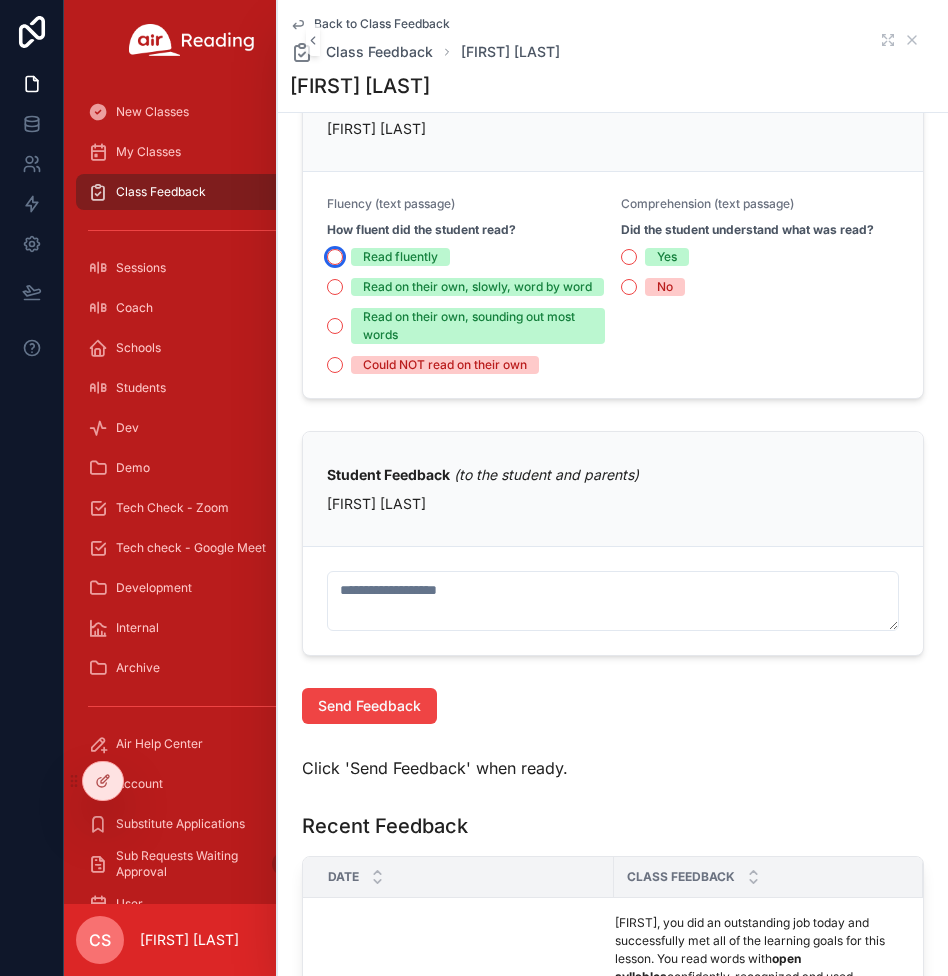click on "Read fluently" at bounding box center (335, 257) 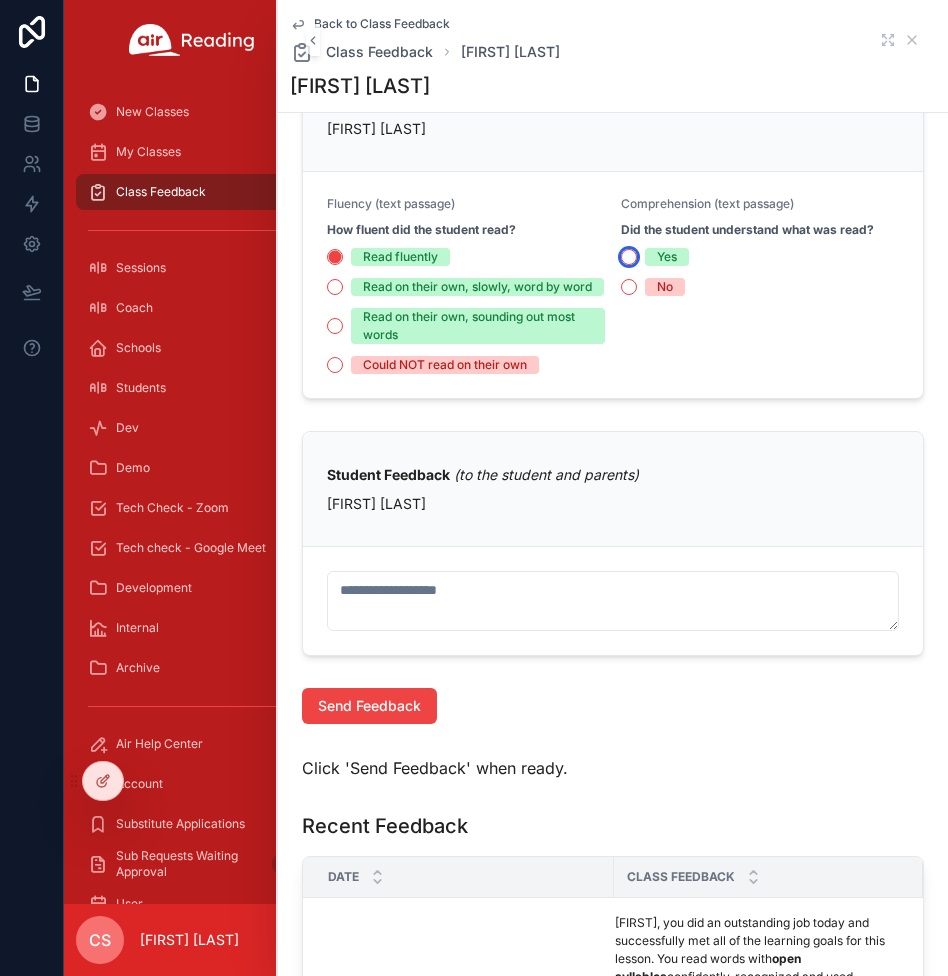 click on "Yes" at bounding box center (629, 257) 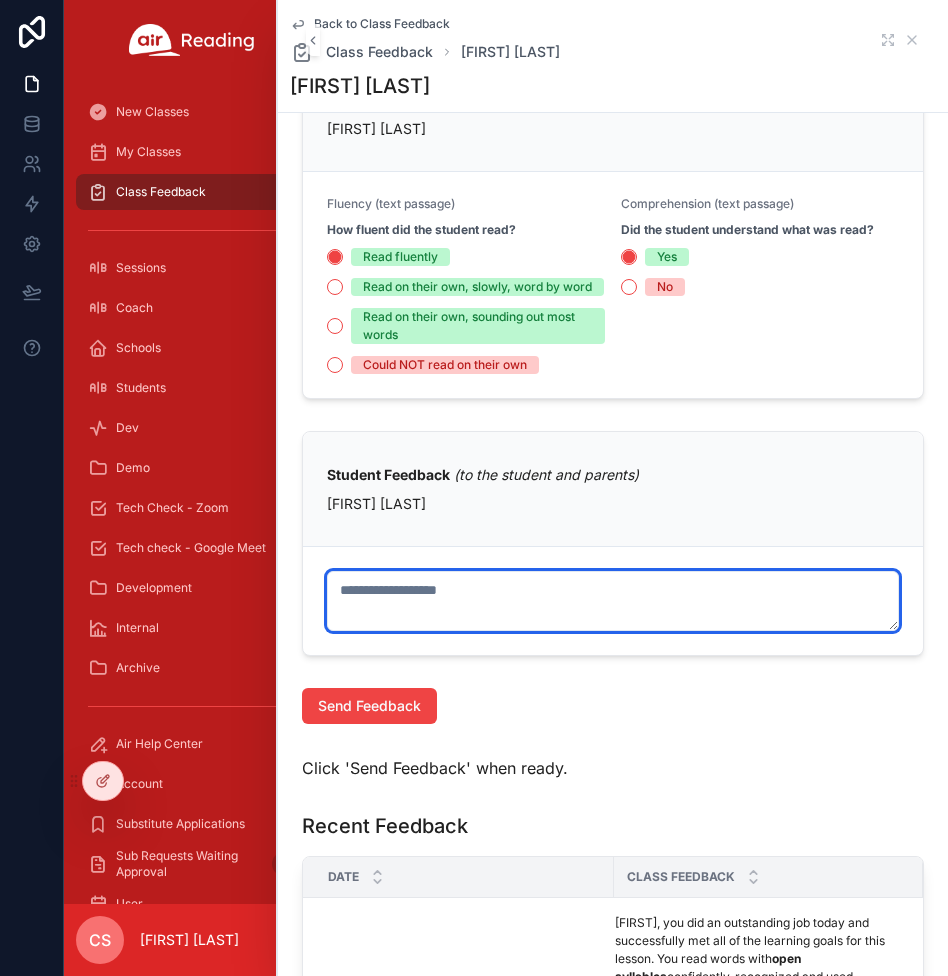 click at bounding box center (613, 601) 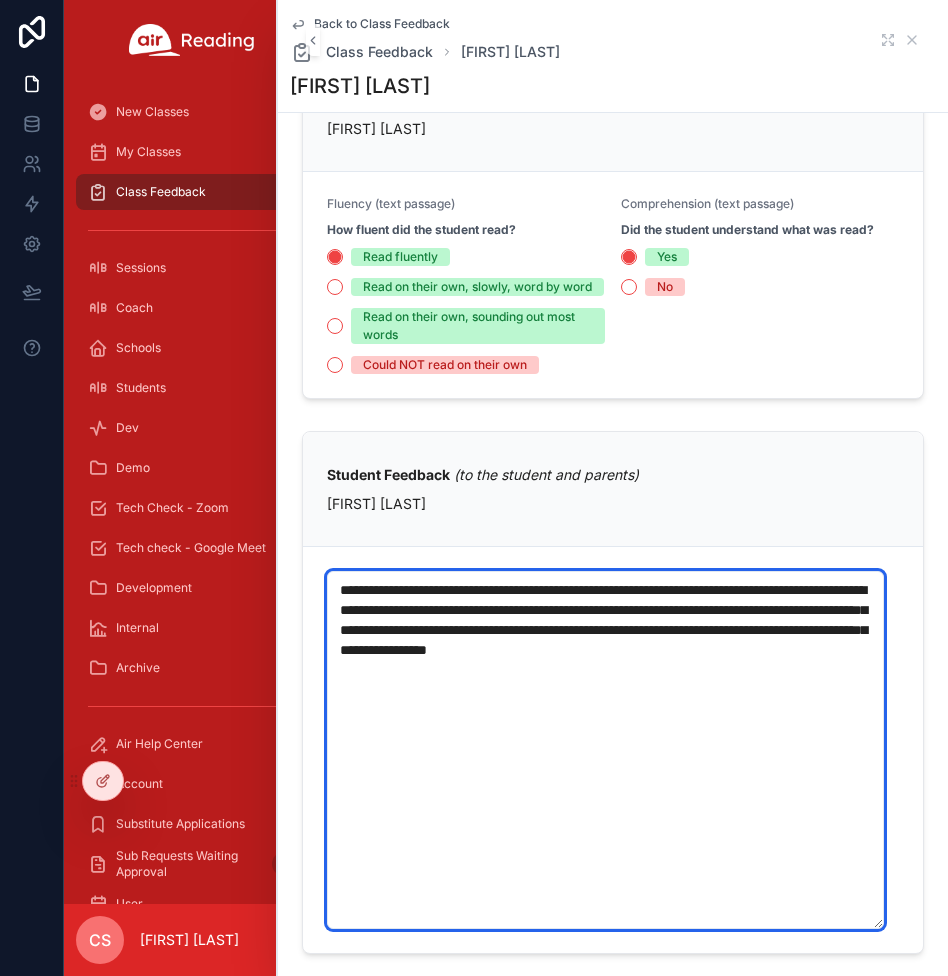 click on "**********" at bounding box center [605, 750] 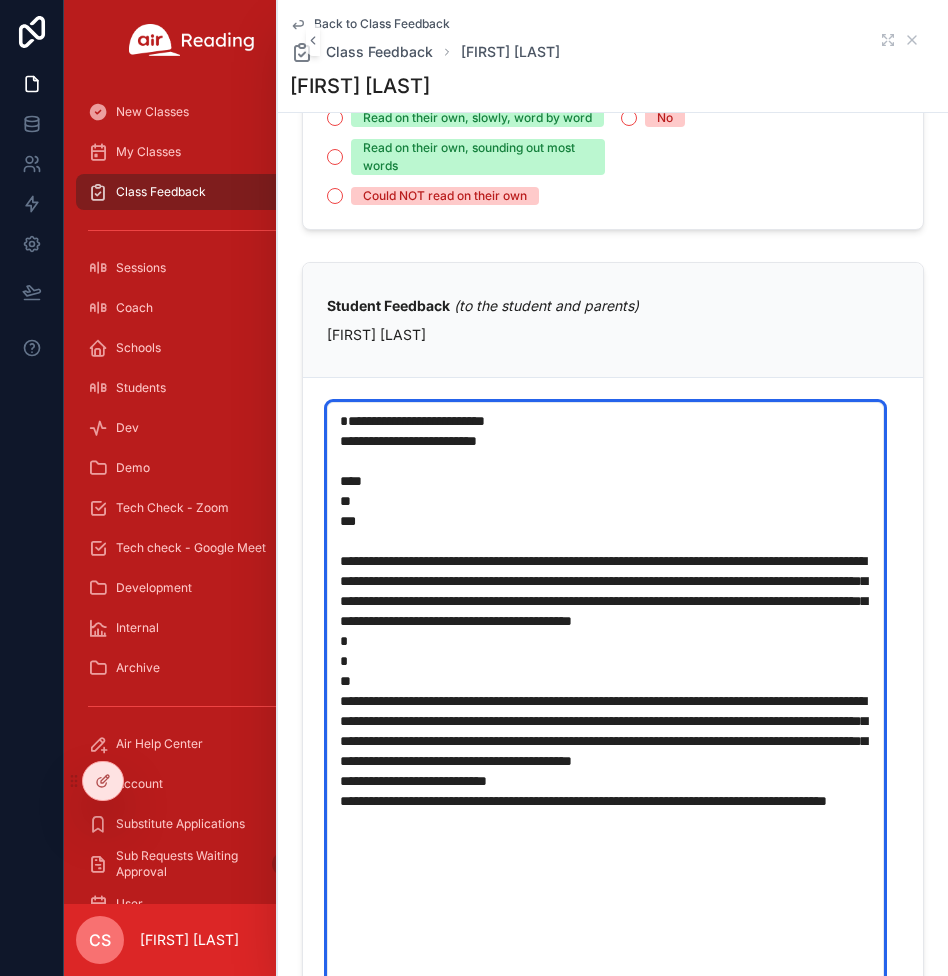 scroll, scrollTop: 632, scrollLeft: 0, axis: vertical 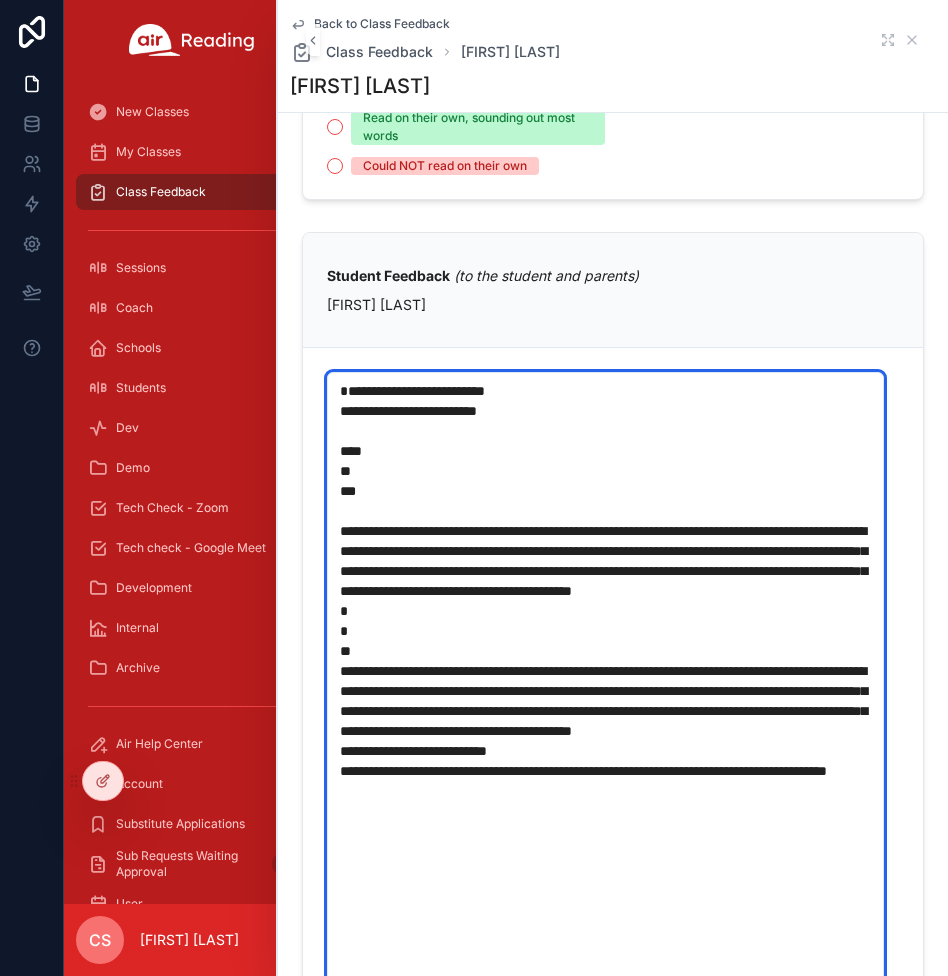 type on "**********" 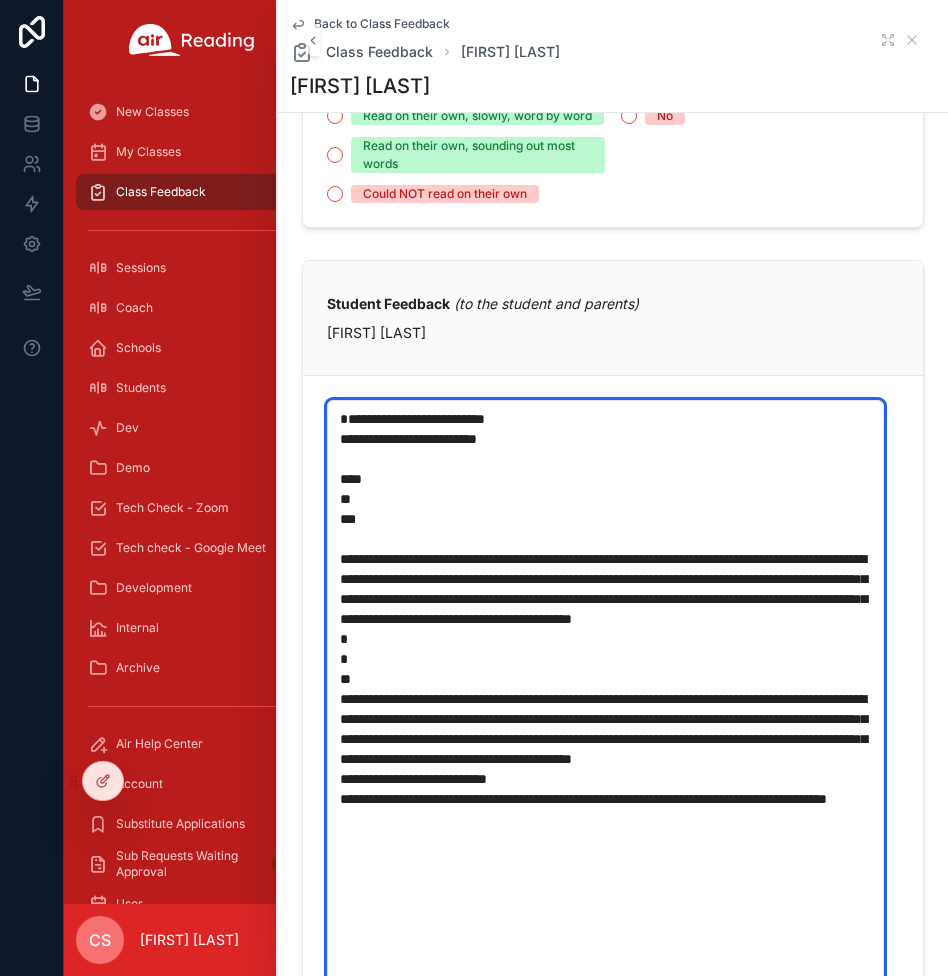 scroll, scrollTop: 617, scrollLeft: 0, axis: vertical 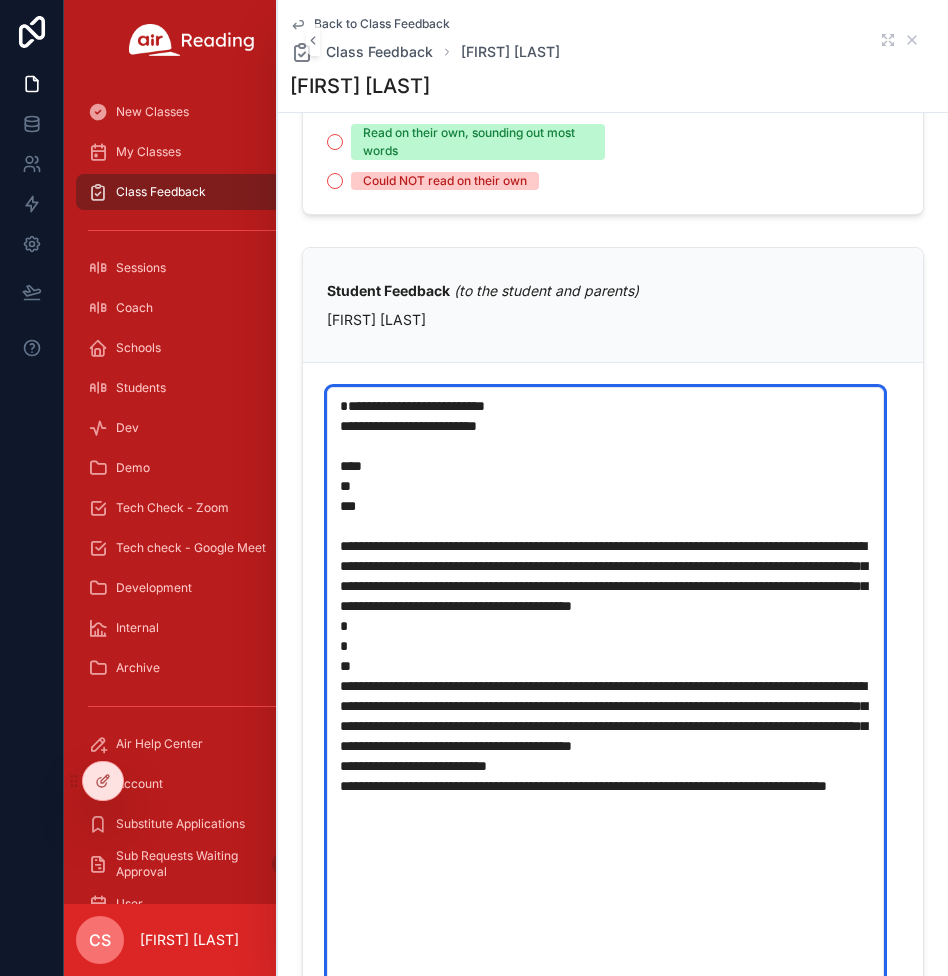 click on "**********" at bounding box center (605, 696) 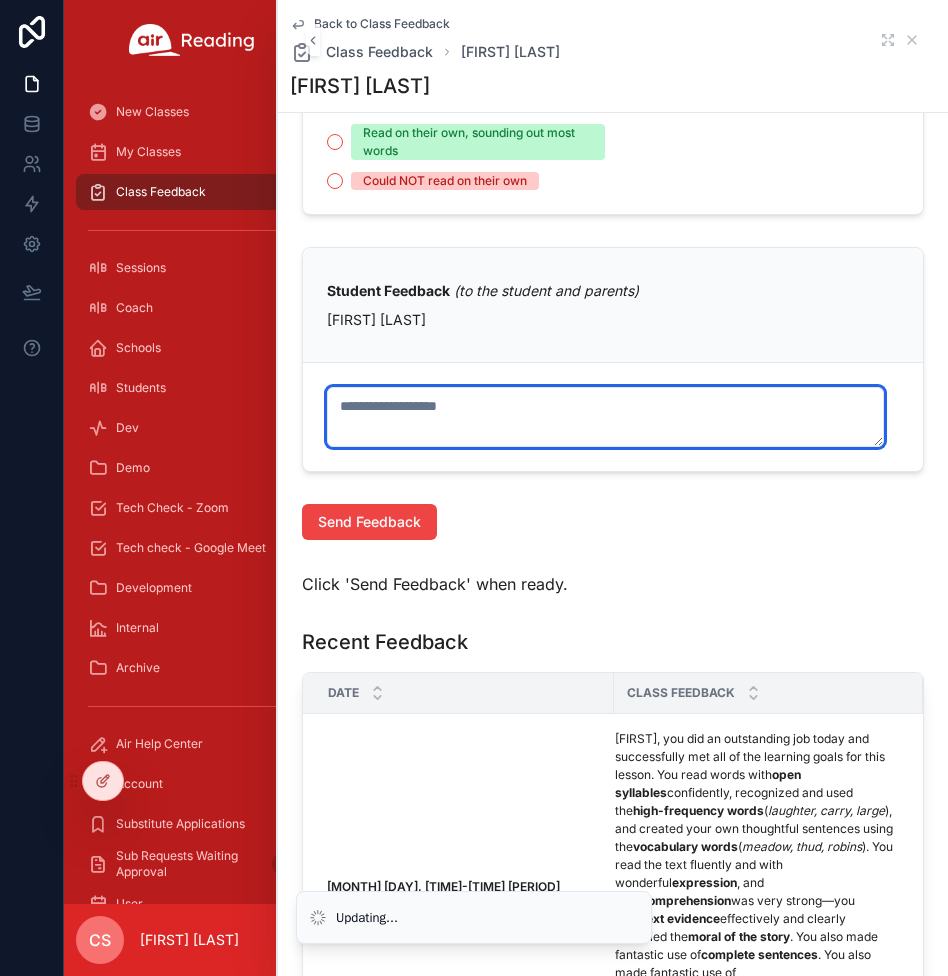 paste on "**********" 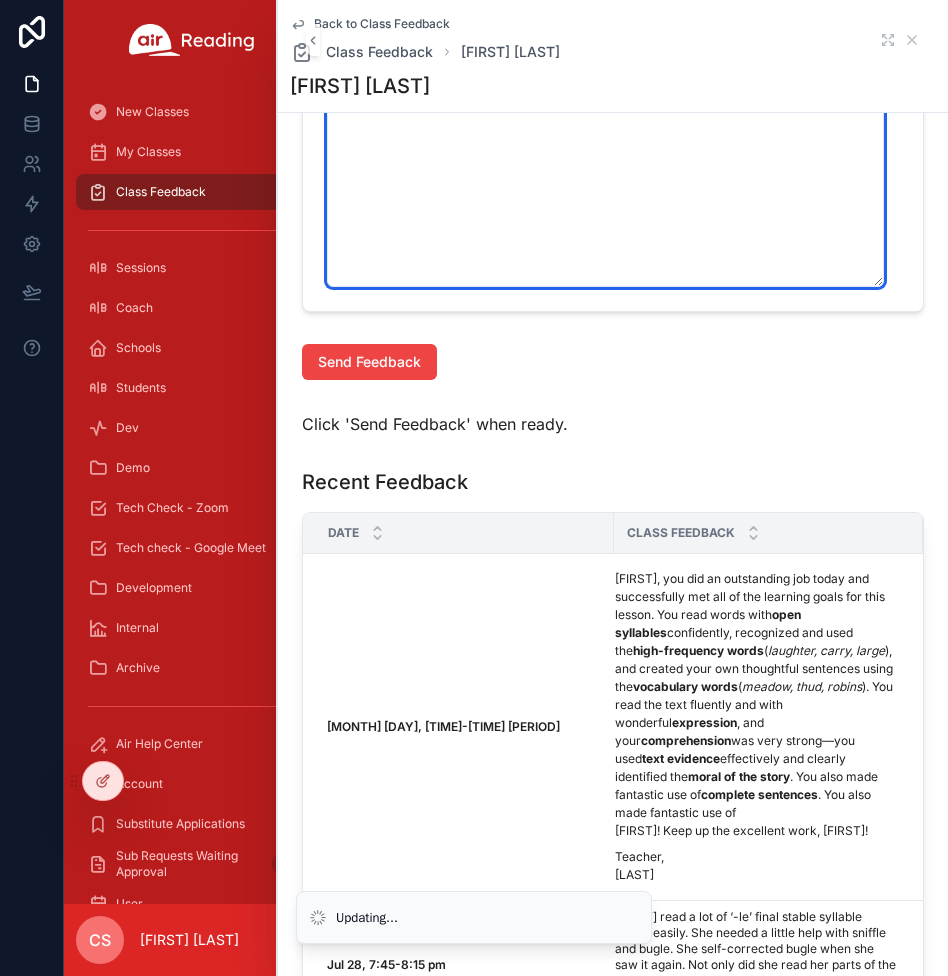 scroll, scrollTop: 1174, scrollLeft: 0, axis: vertical 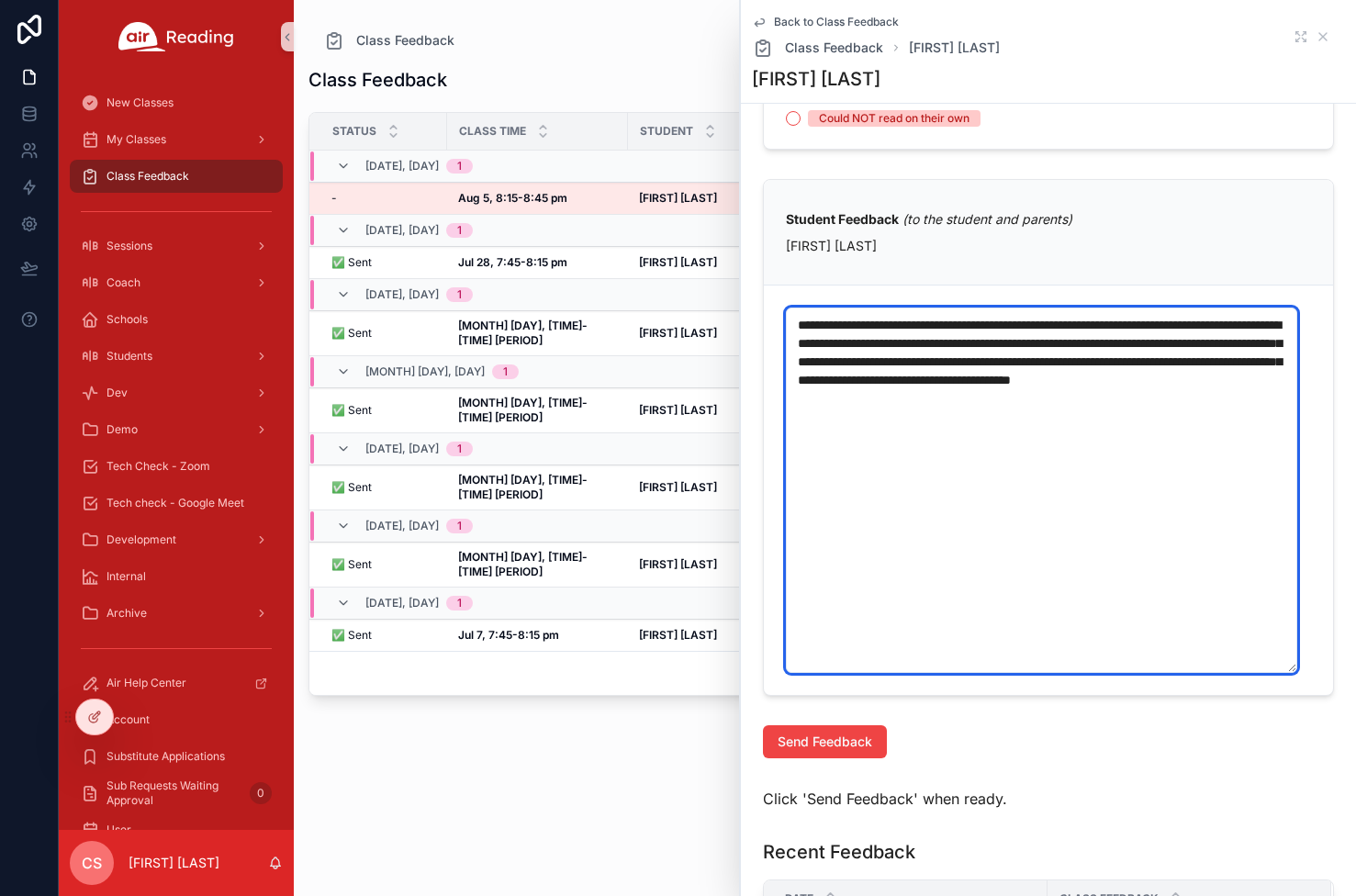 type on "**********" 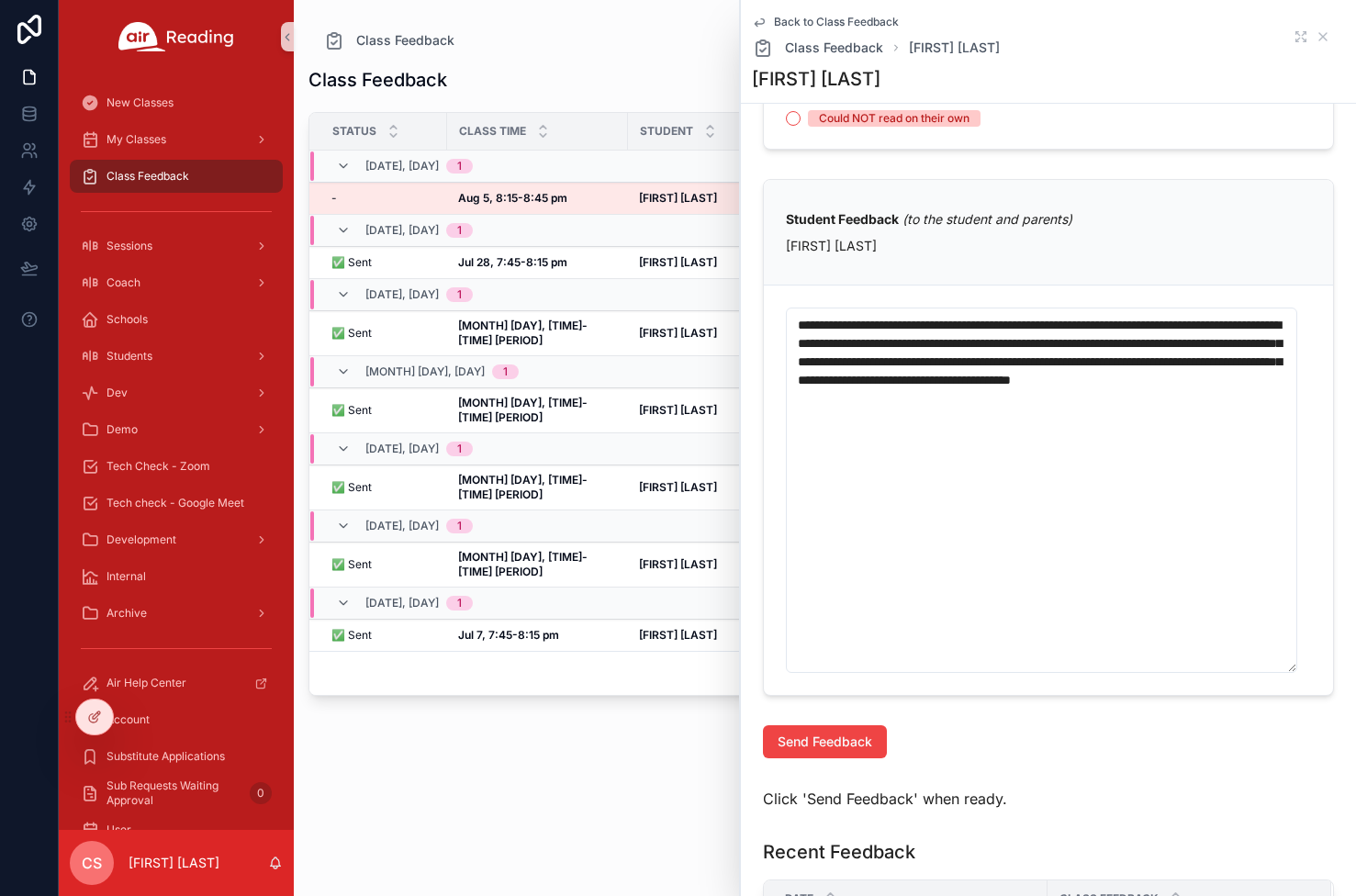 click on "Send Feedback" at bounding box center (1048, 742) 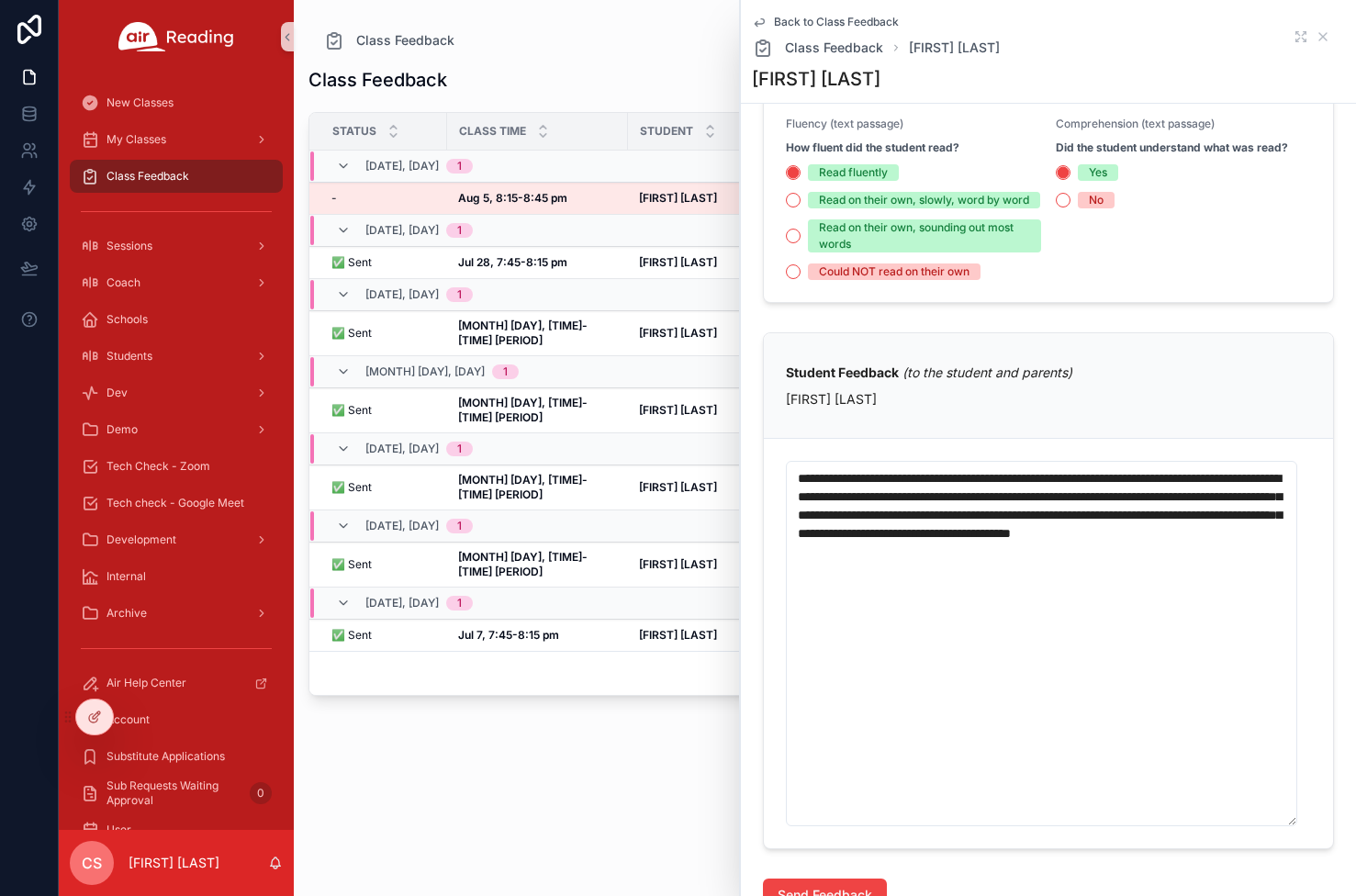 scroll, scrollTop: 510, scrollLeft: 0, axis: vertical 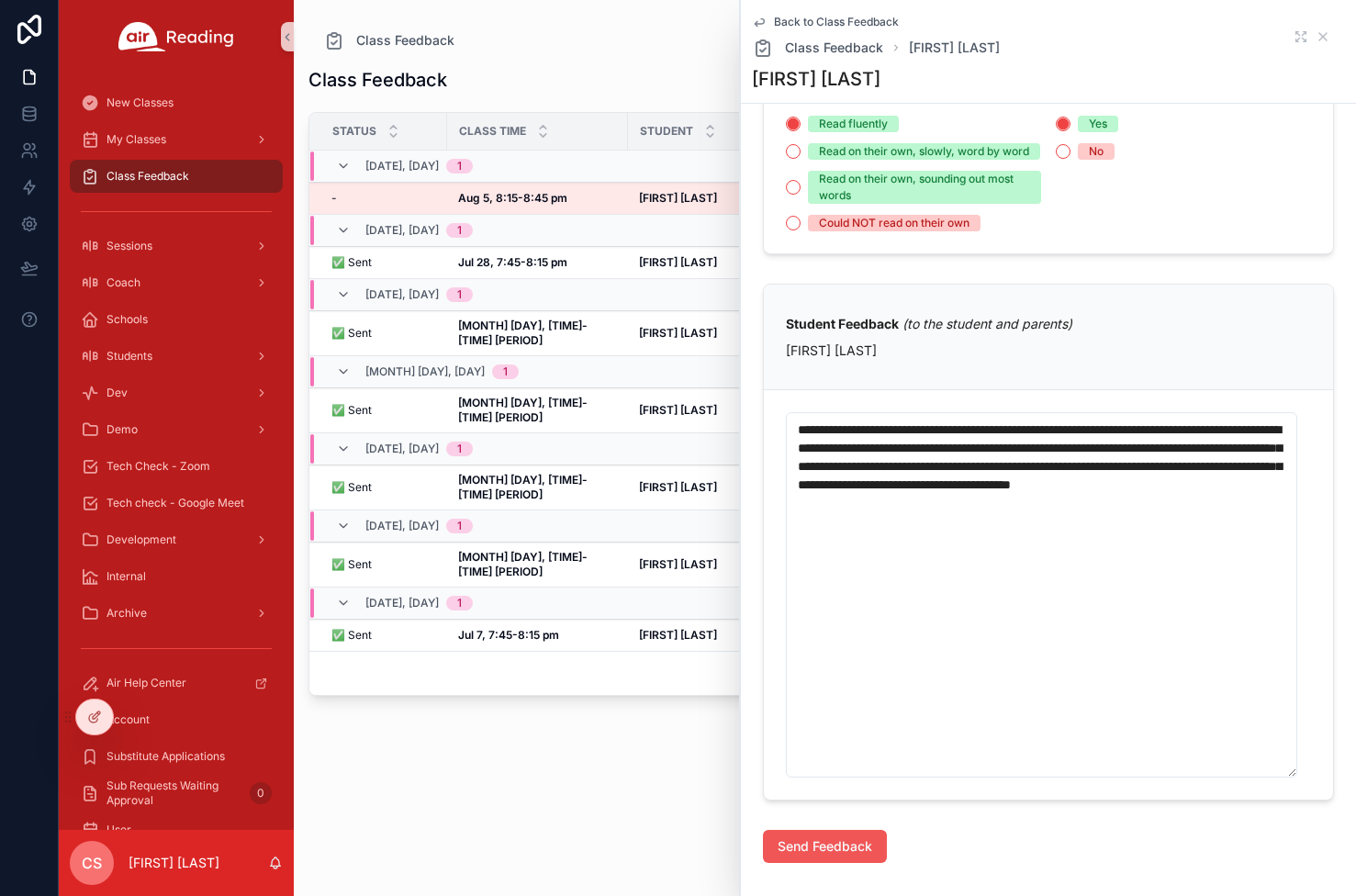 click on "Send Feedback" at bounding box center [824, 846] 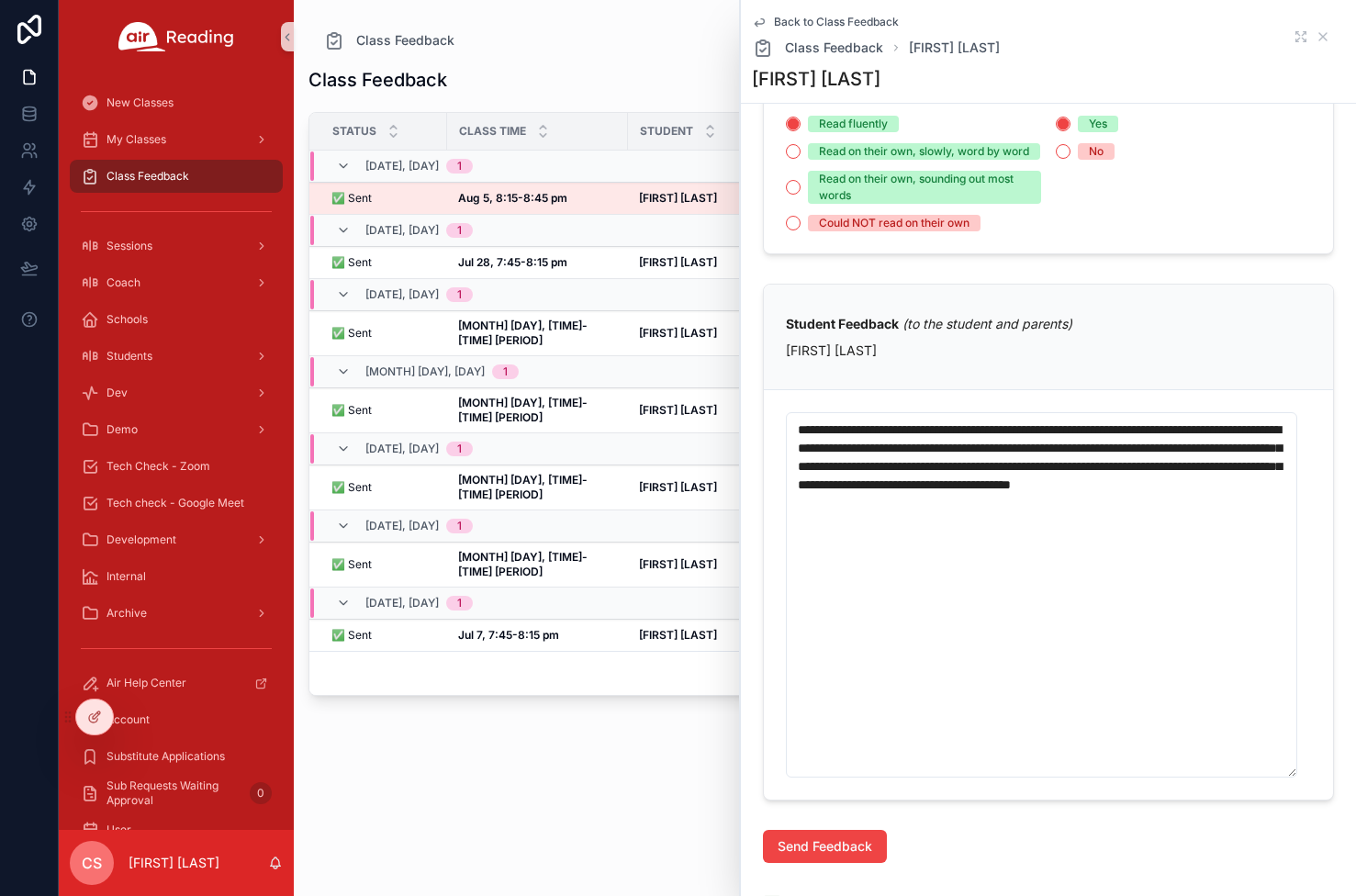 click on "Back to Class Feedback" at bounding box center (836, 22) 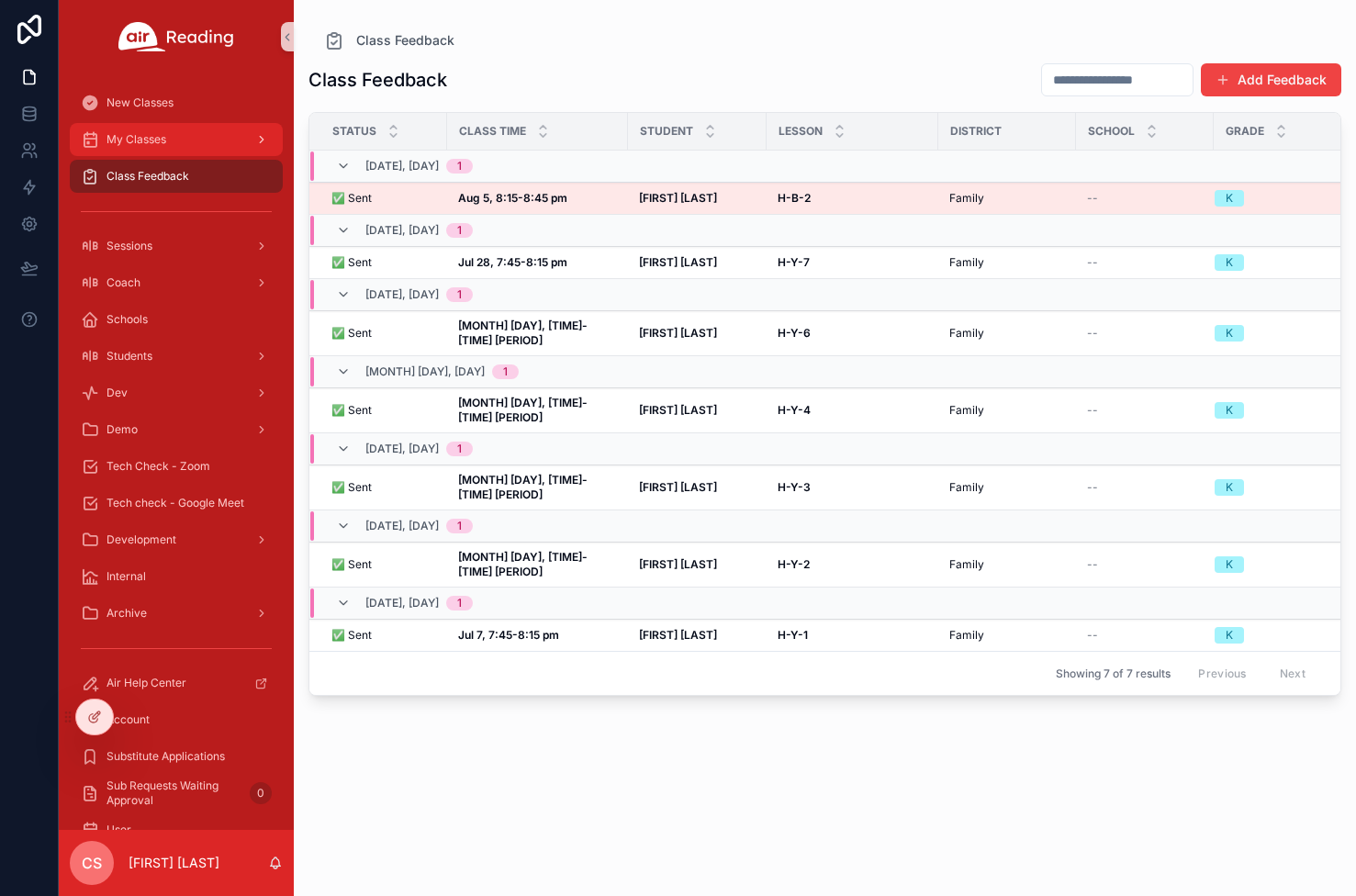 click on "My Classes" at bounding box center [176, 140] 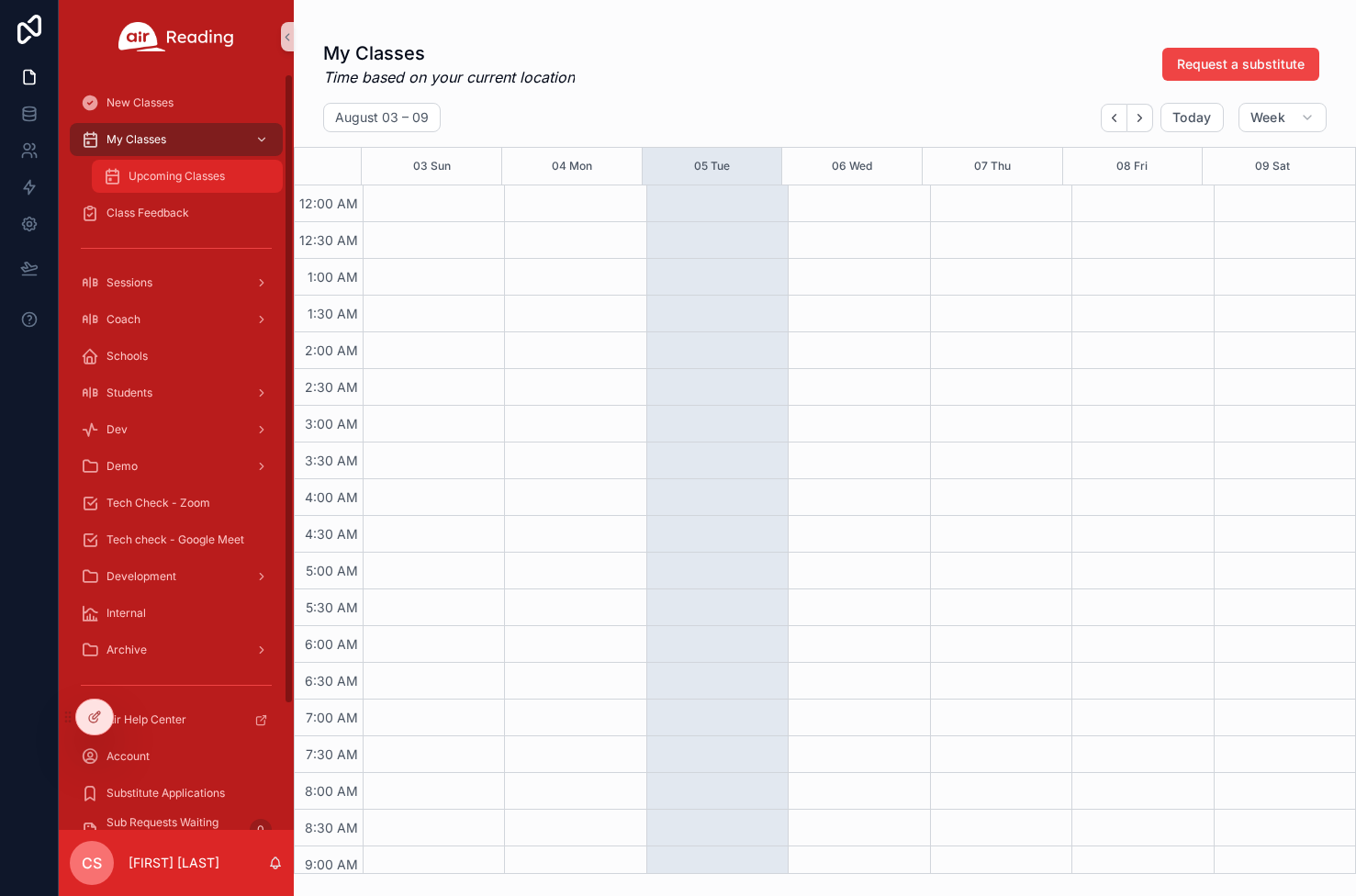 click on "Upcoming Classes" at bounding box center (176, 176) 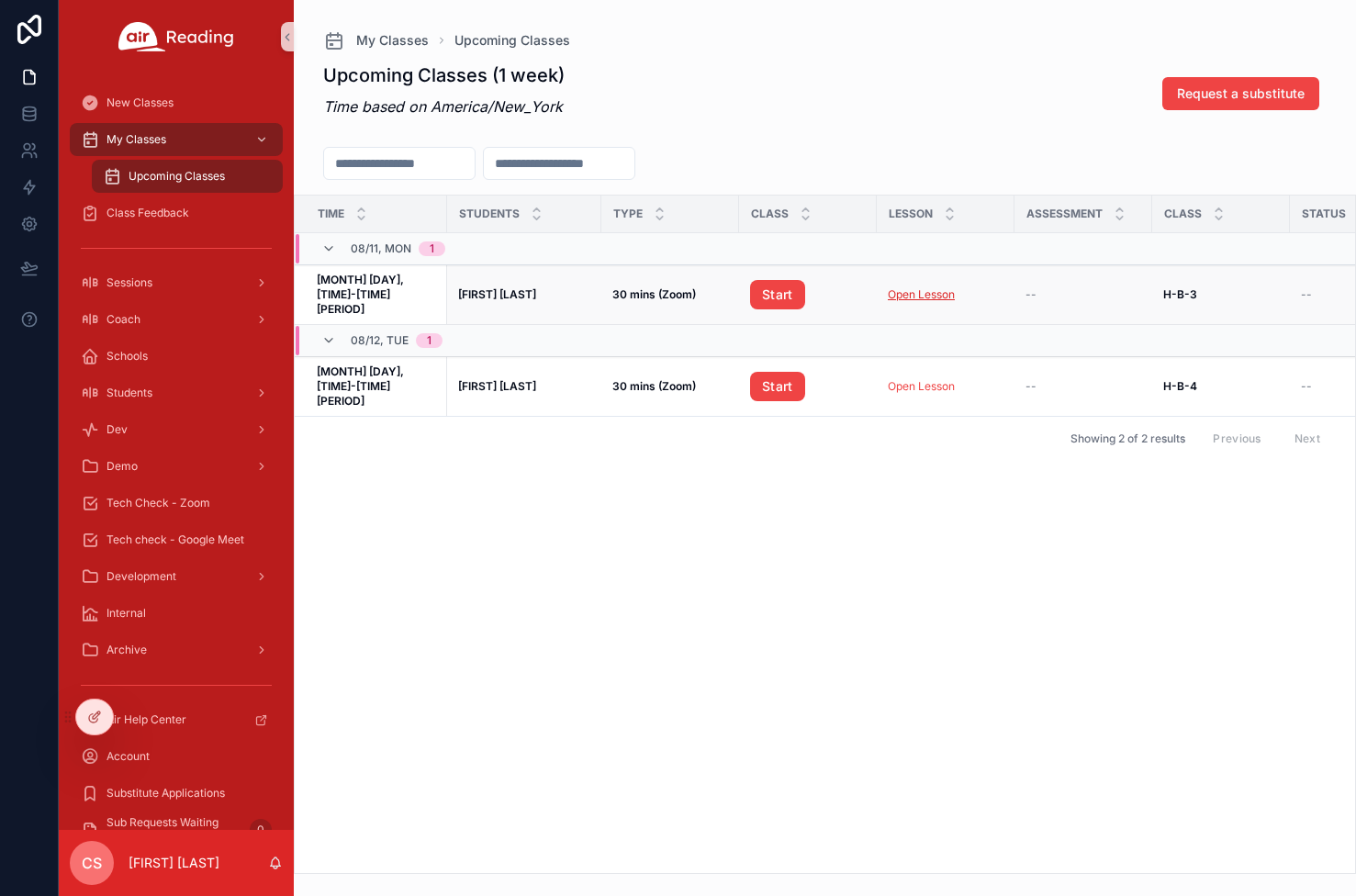 click on "Open Lesson" at bounding box center [921, 294] 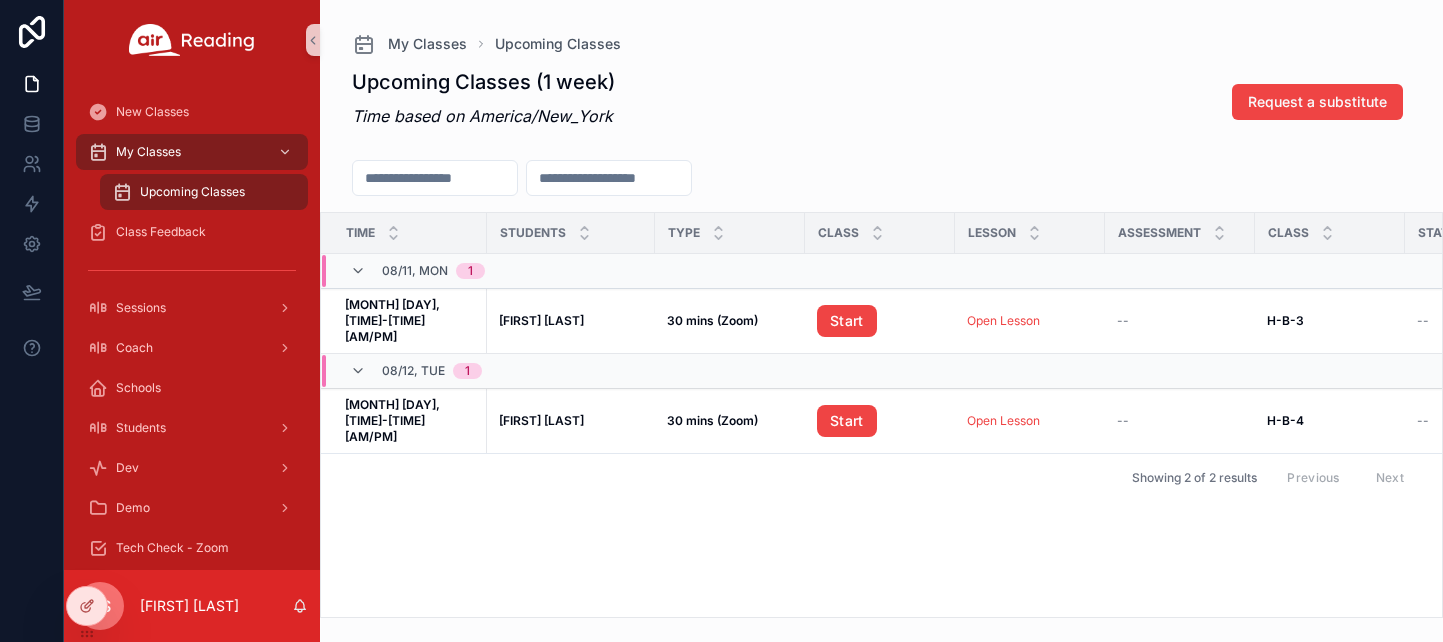 scroll, scrollTop: 0, scrollLeft: 0, axis: both 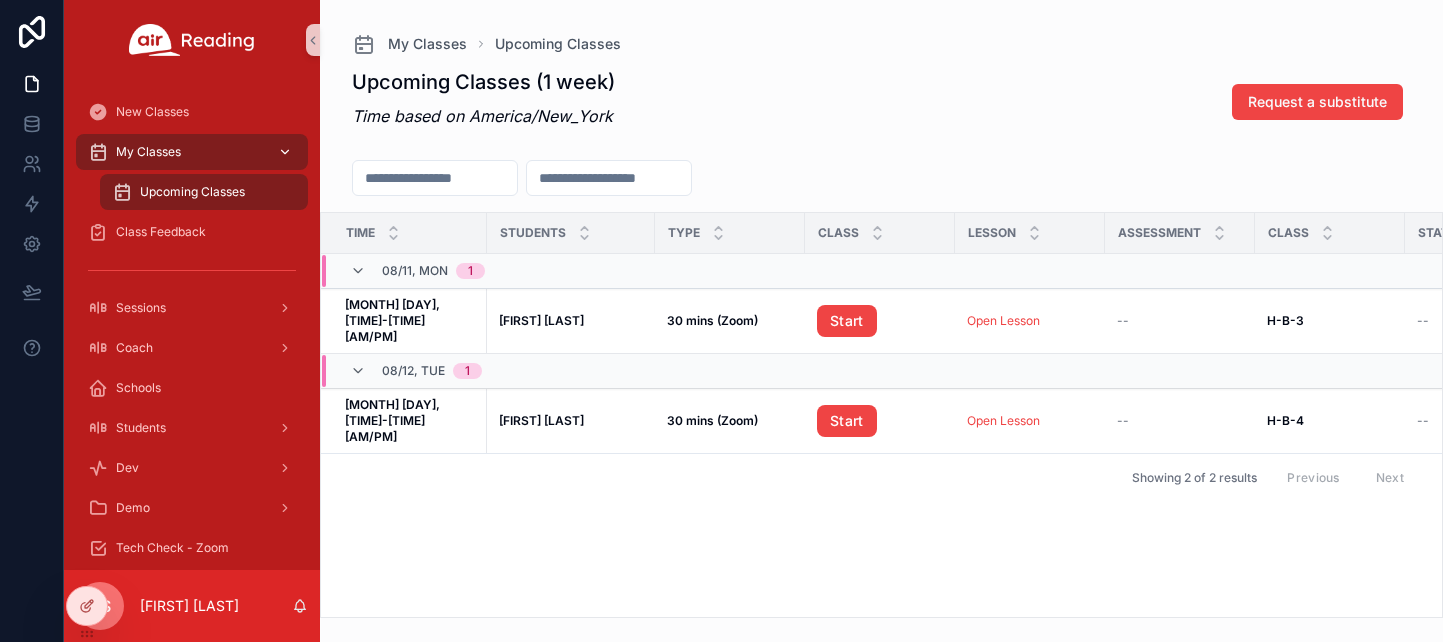 click at bounding box center [283, 152] 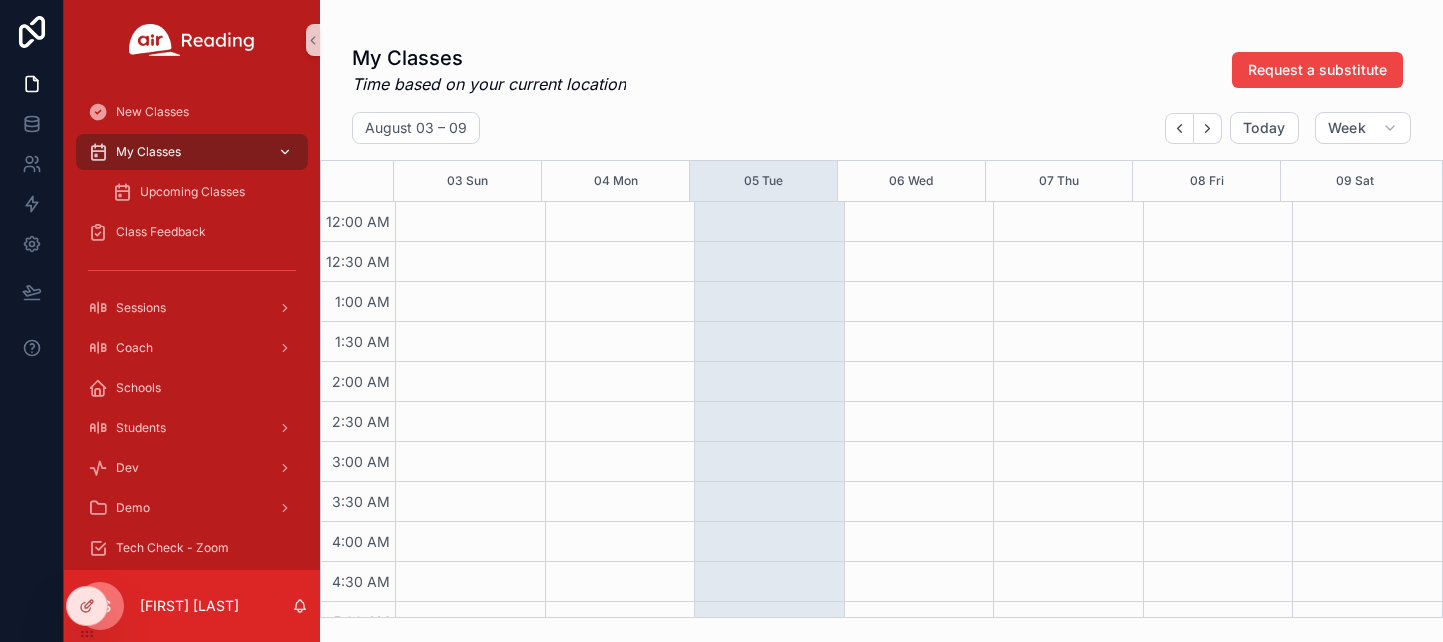 click at bounding box center [283, 152] 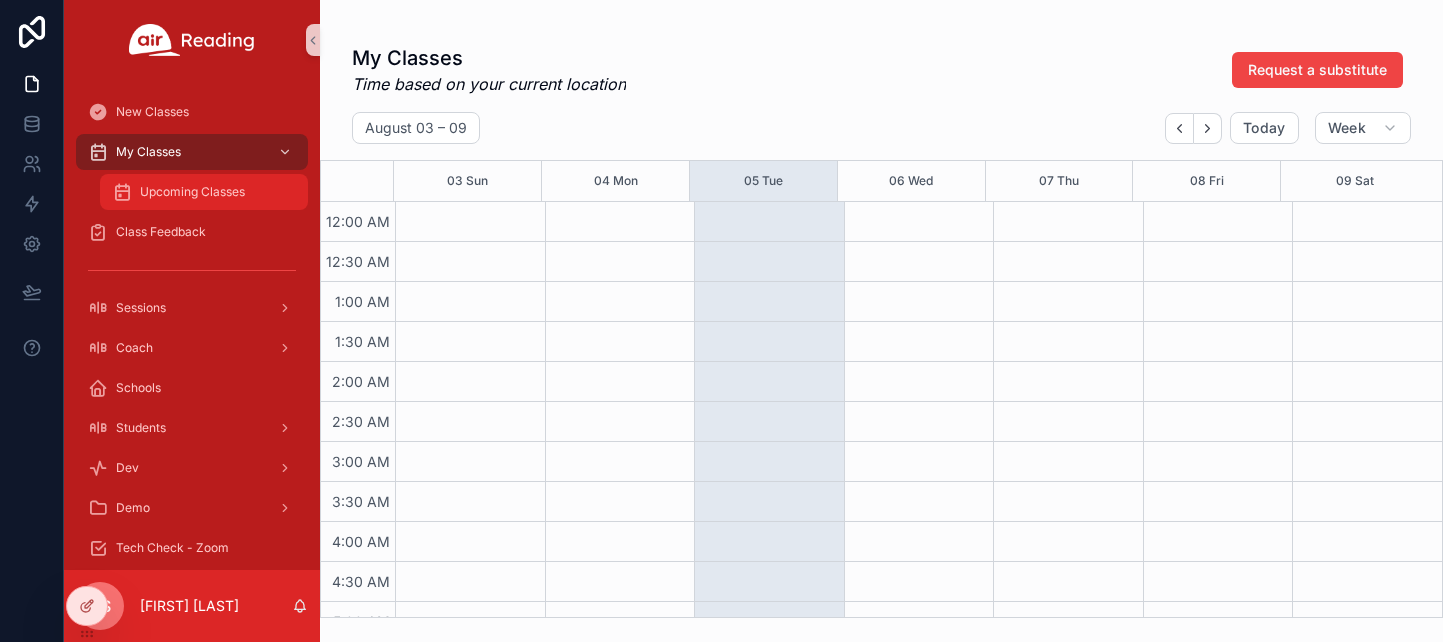 click on "Upcoming Classes" at bounding box center (192, 192) 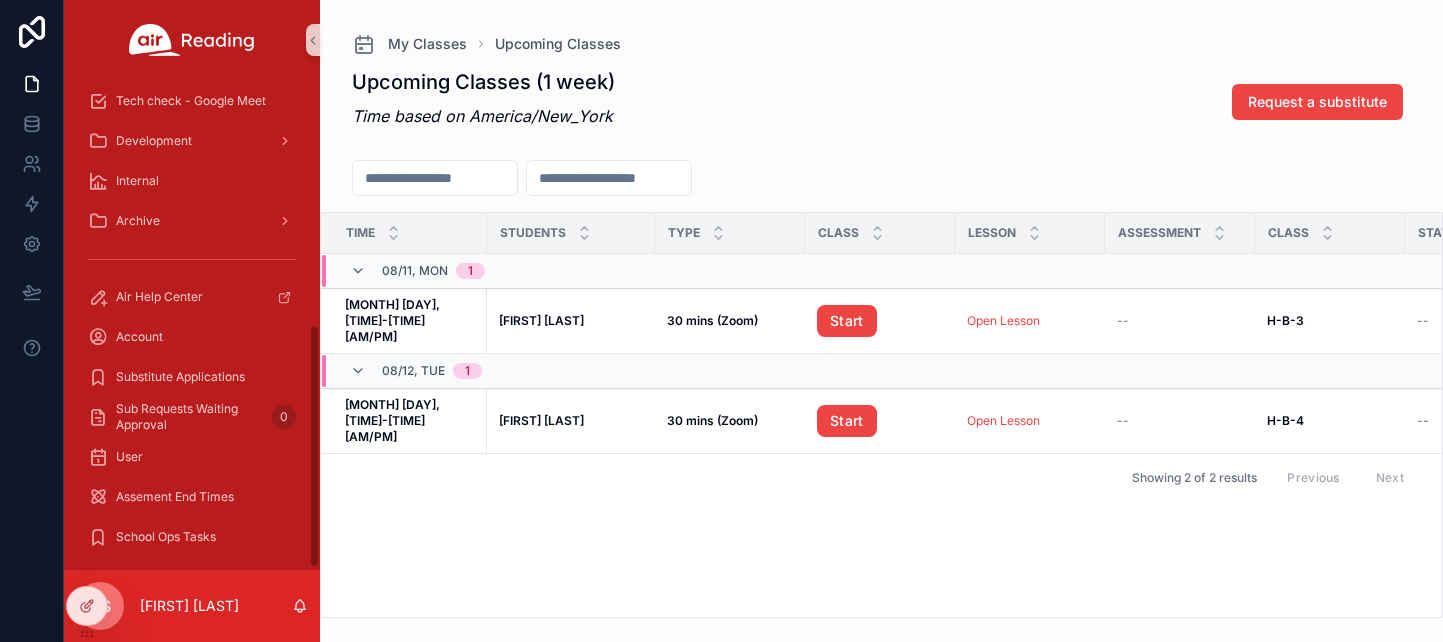scroll, scrollTop: 498, scrollLeft: 0, axis: vertical 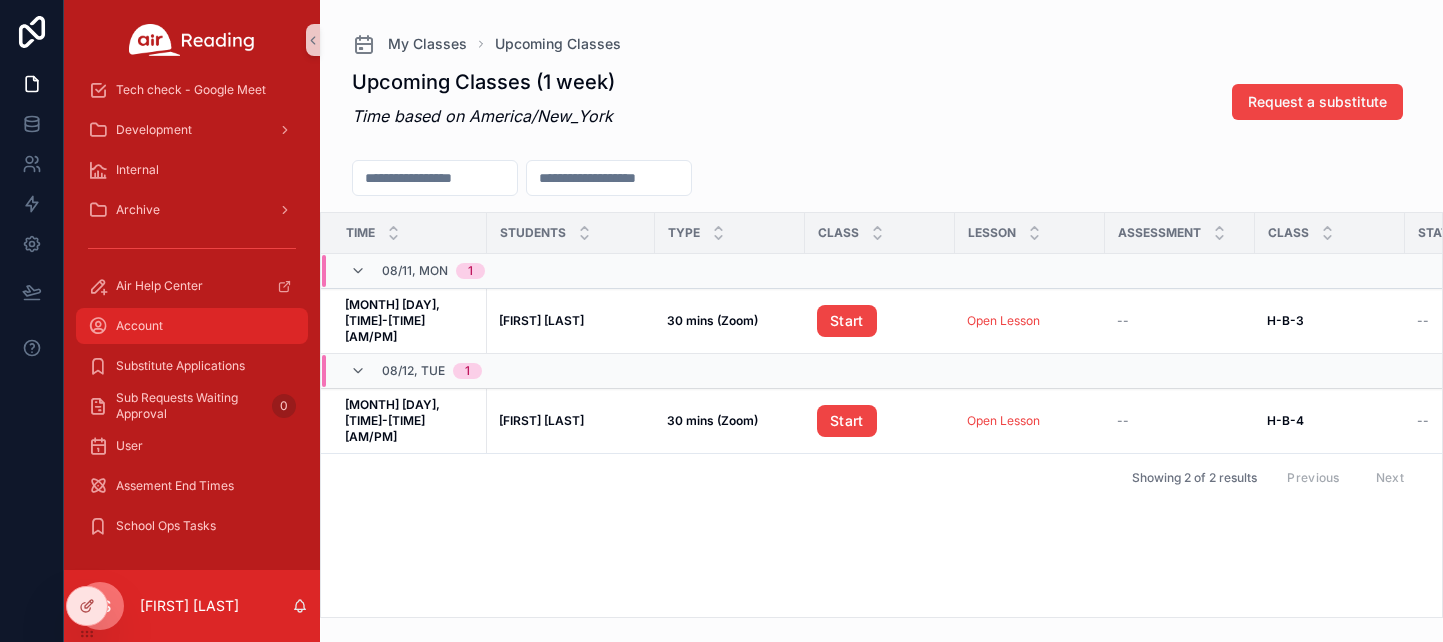 click on "Account" at bounding box center [192, 326] 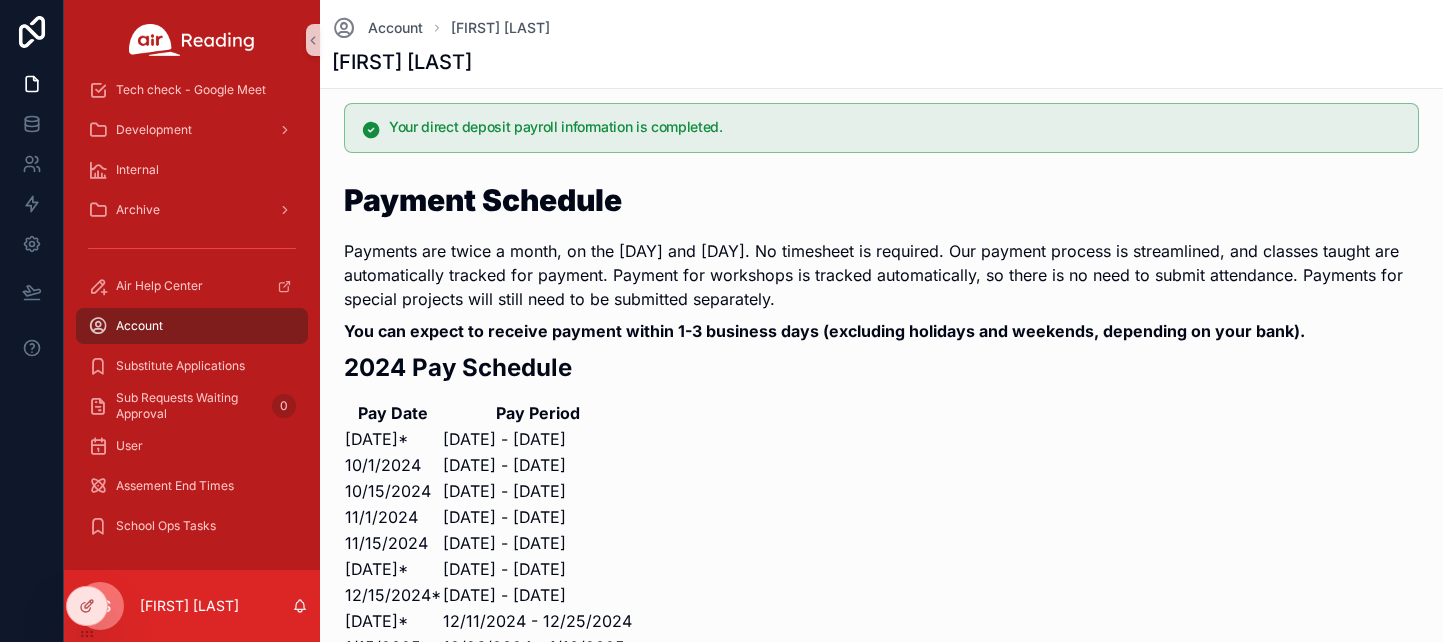 scroll, scrollTop: 0, scrollLeft: 0, axis: both 